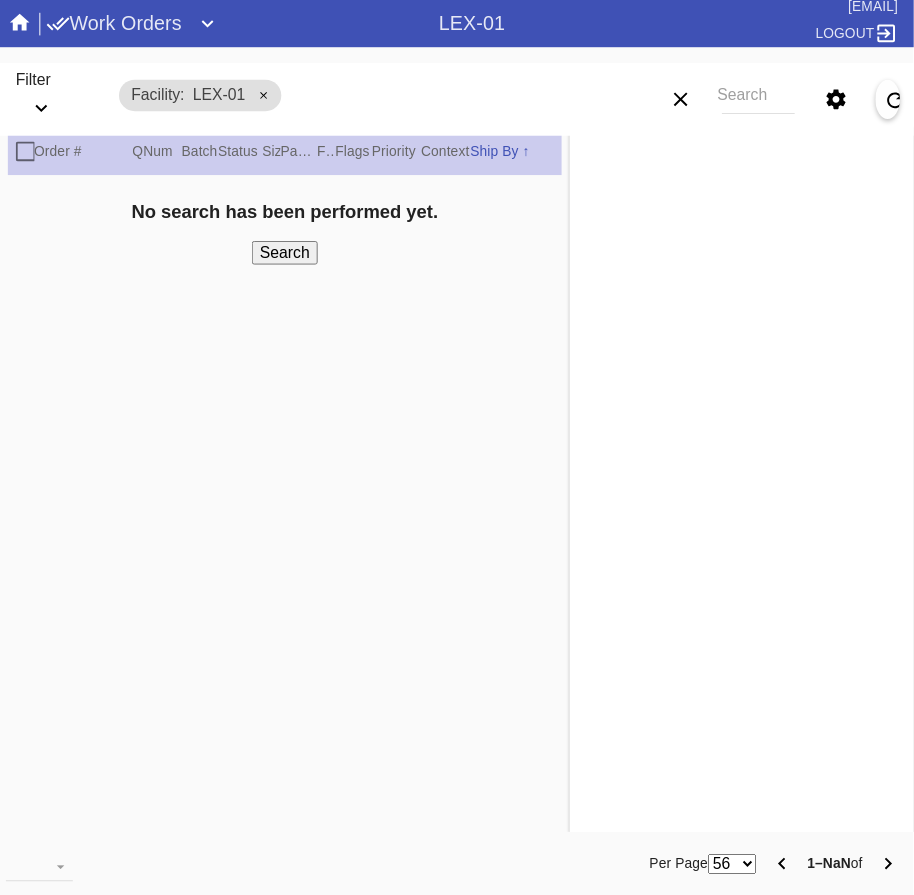 scroll, scrollTop: 0, scrollLeft: 0, axis: both 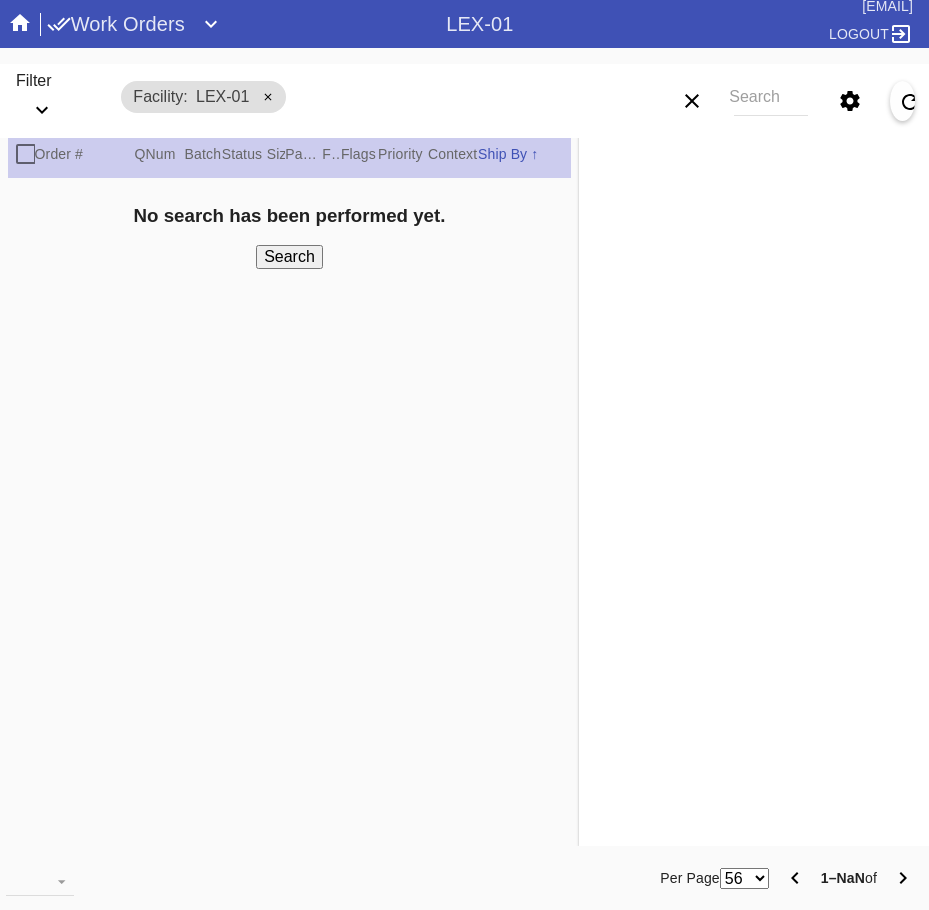 click on "Work Orders" at bounding box center (116, 24) 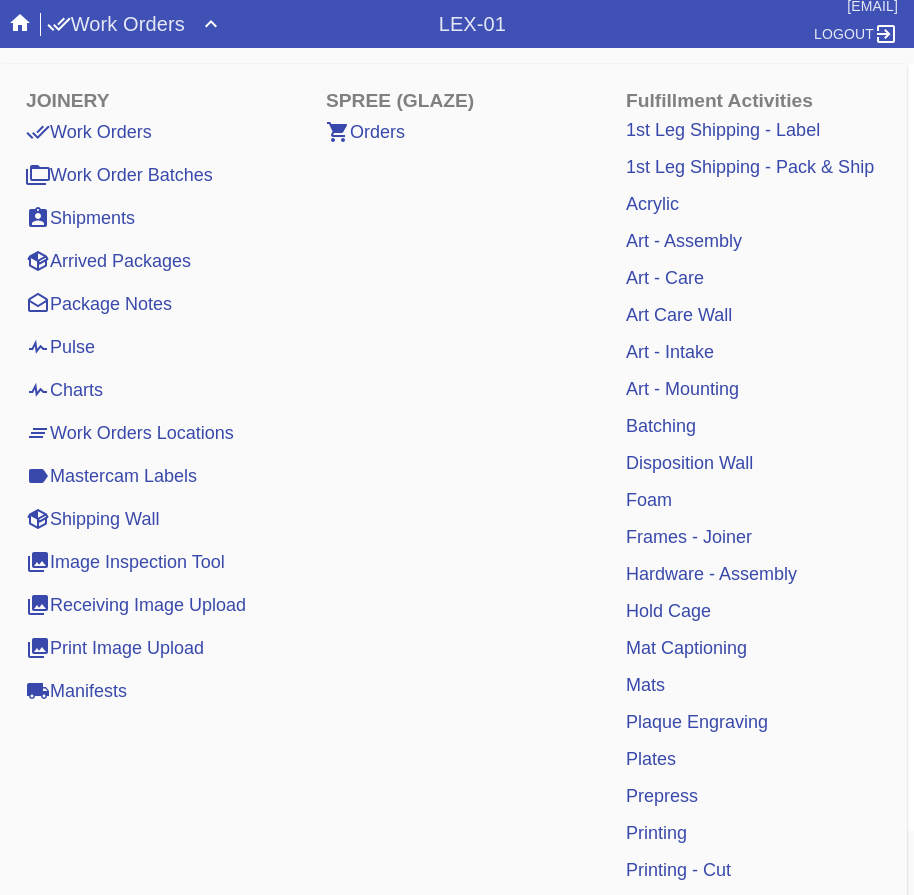 click on "Mat Captioning" at bounding box center [686, 648] 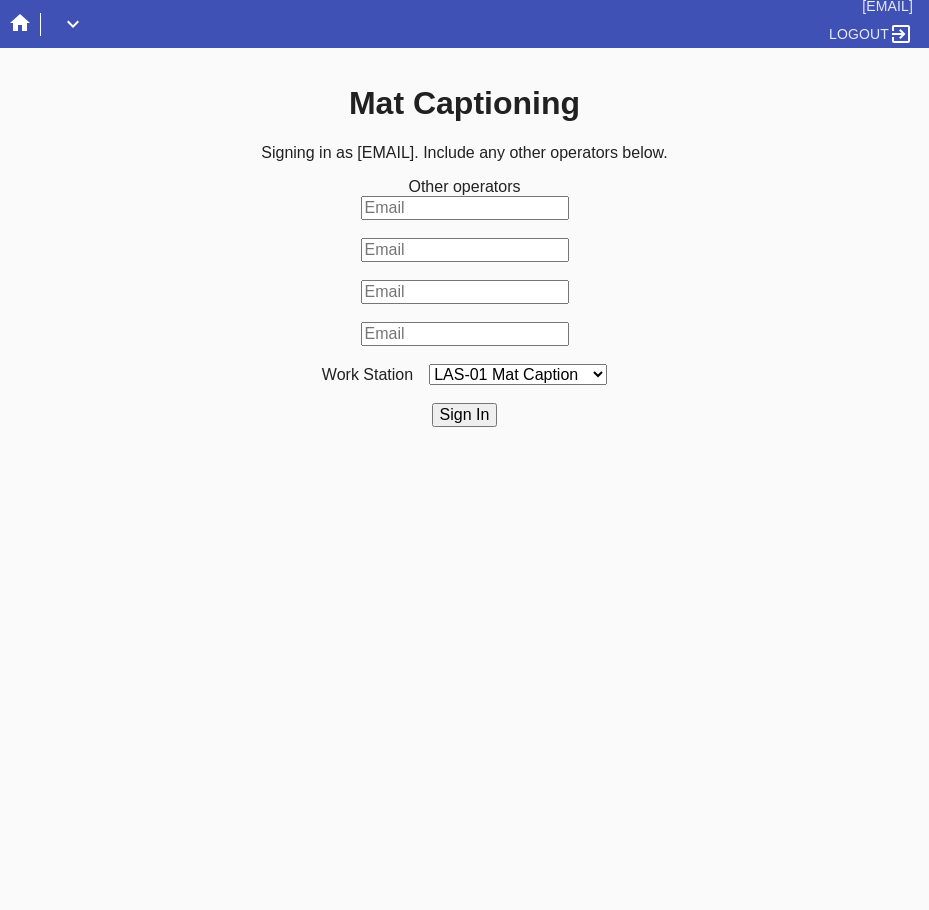 scroll, scrollTop: 0, scrollLeft: 0, axis: both 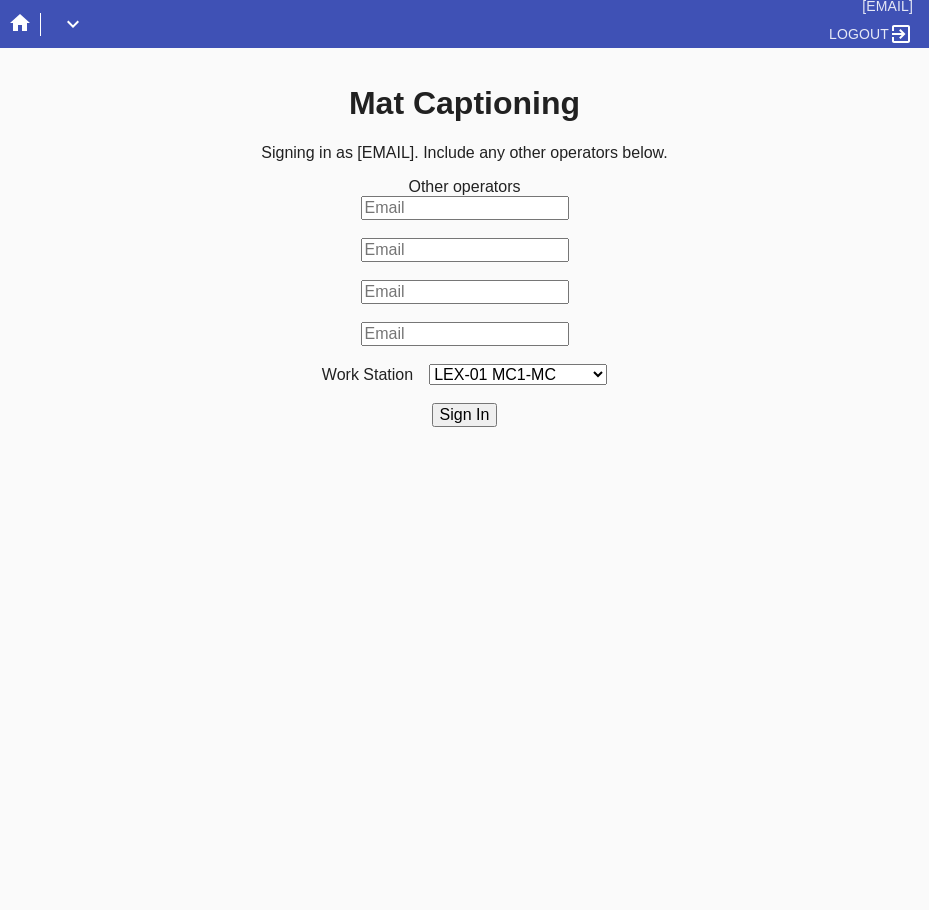 click on "LAS-01 Mat Caption
LEX-01 MC1-MC
DCA-05 Mat Captions" at bounding box center (518, 374) 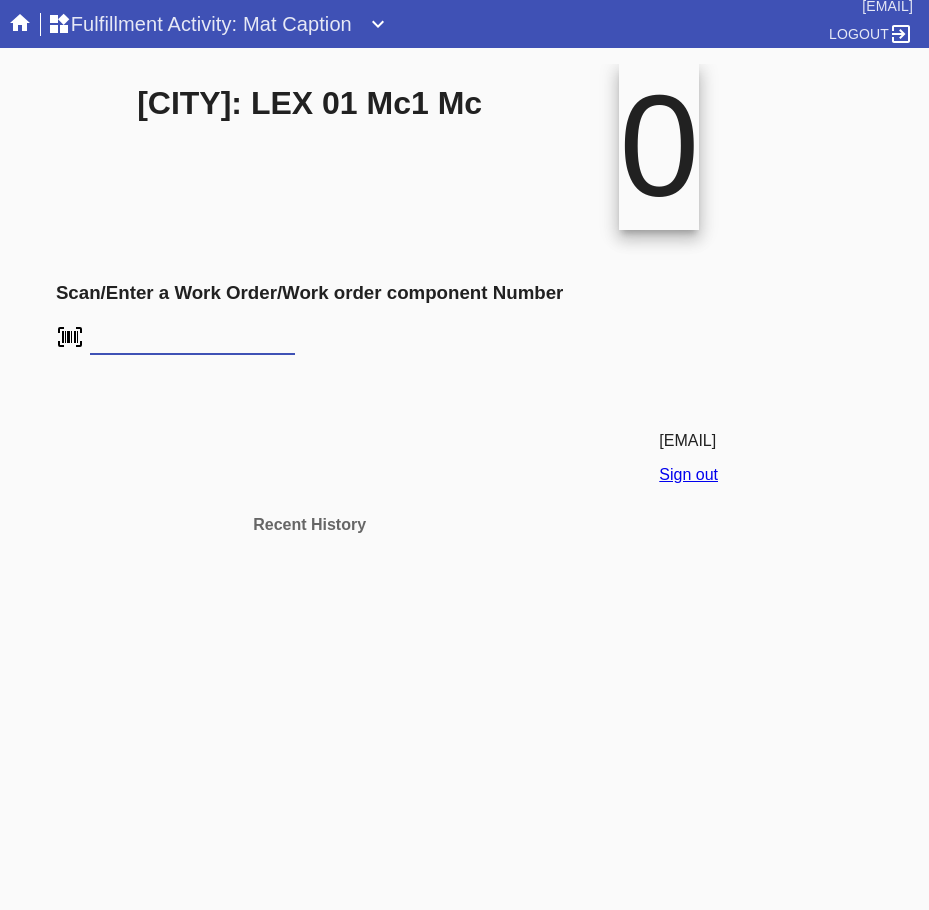 scroll, scrollTop: 0, scrollLeft: 0, axis: both 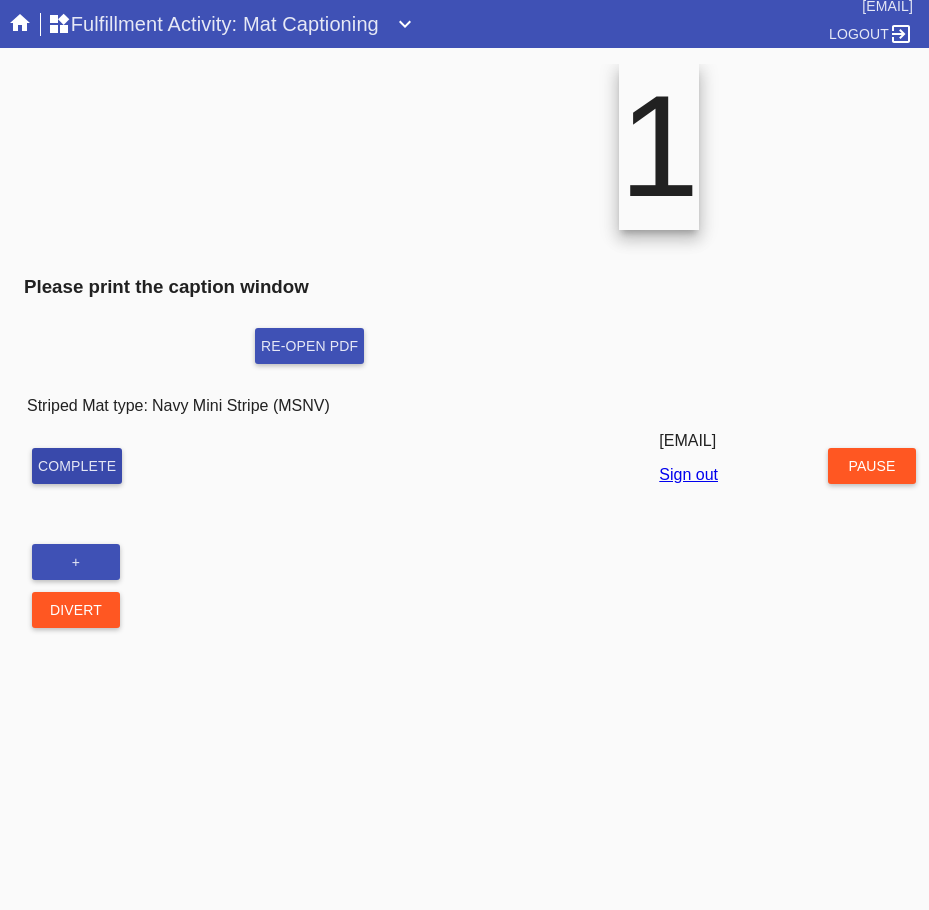 click on "Complete" at bounding box center (77, 466) 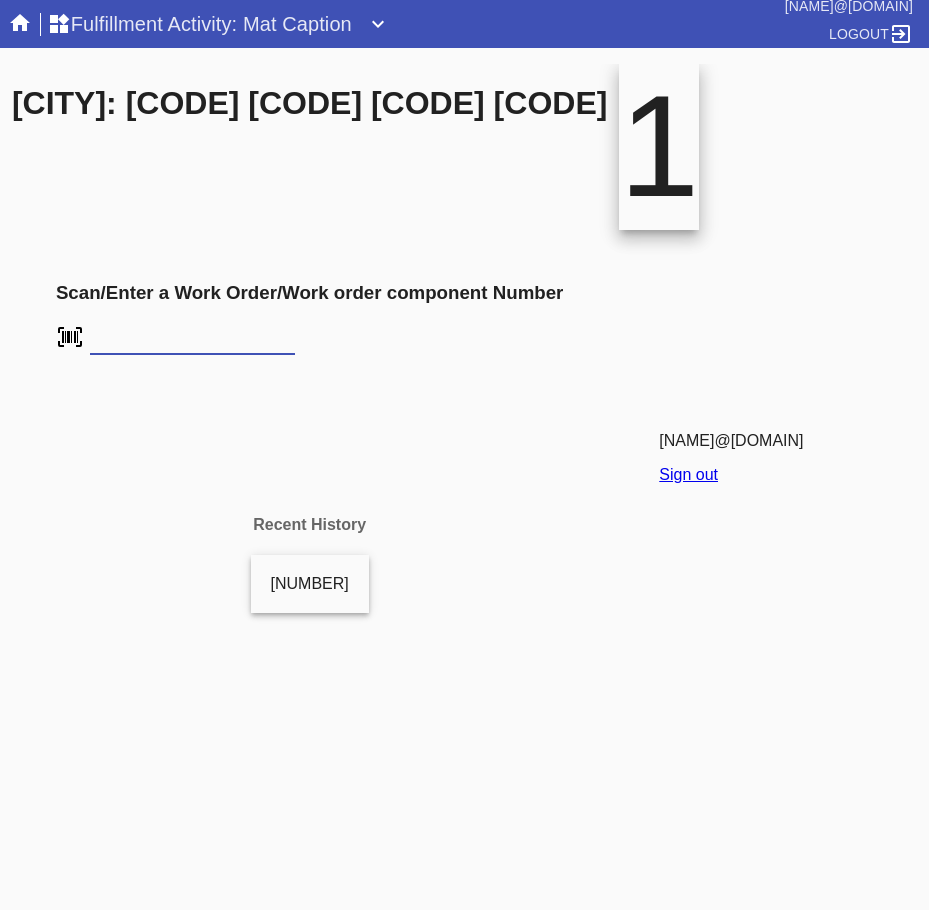 scroll, scrollTop: 0, scrollLeft: 0, axis: both 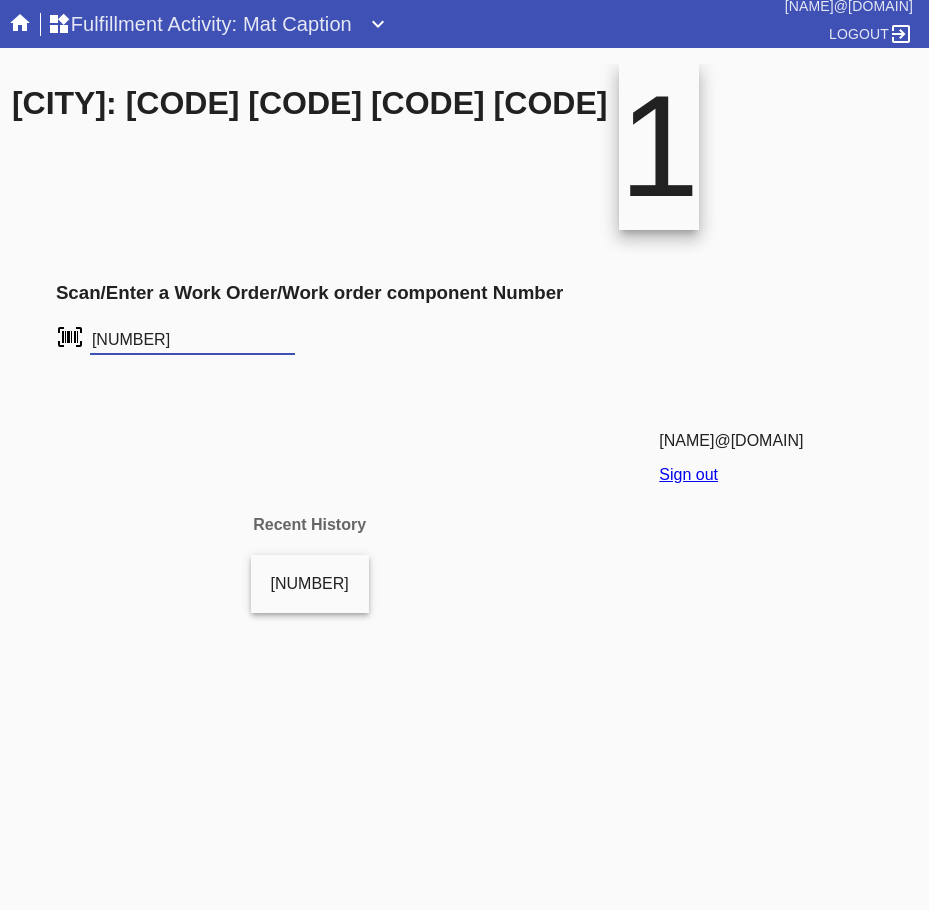 type on "[NUMBER]" 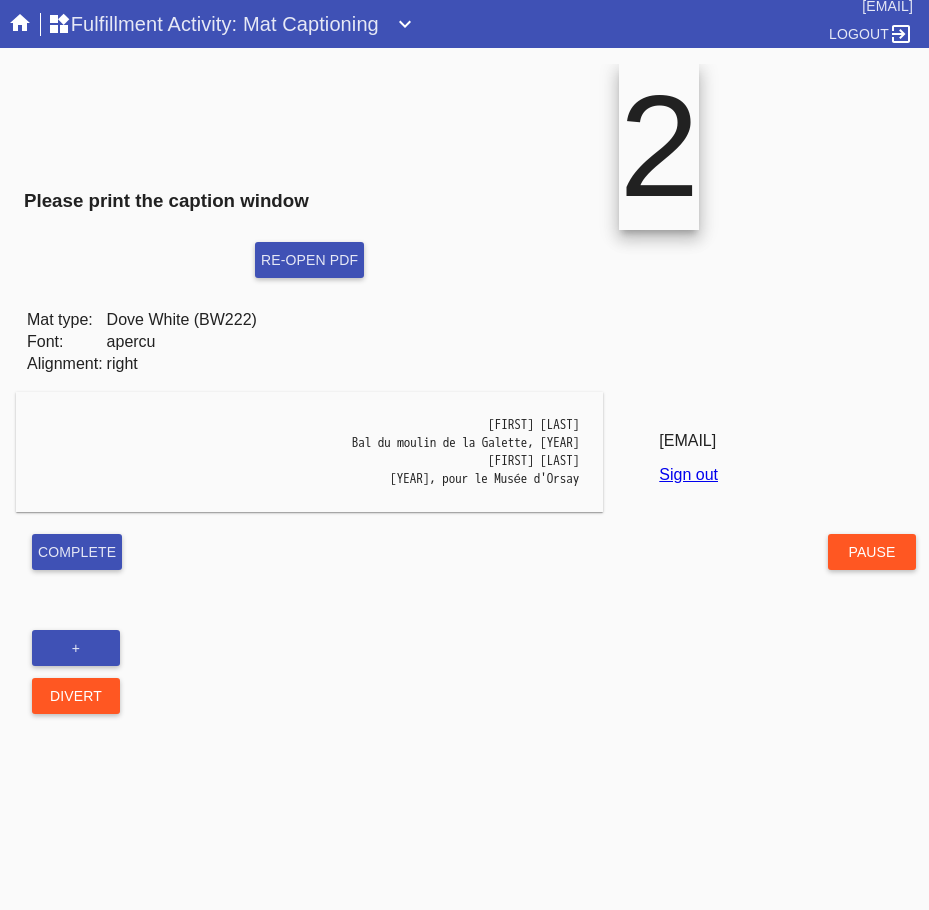 scroll, scrollTop: 0, scrollLeft: 0, axis: both 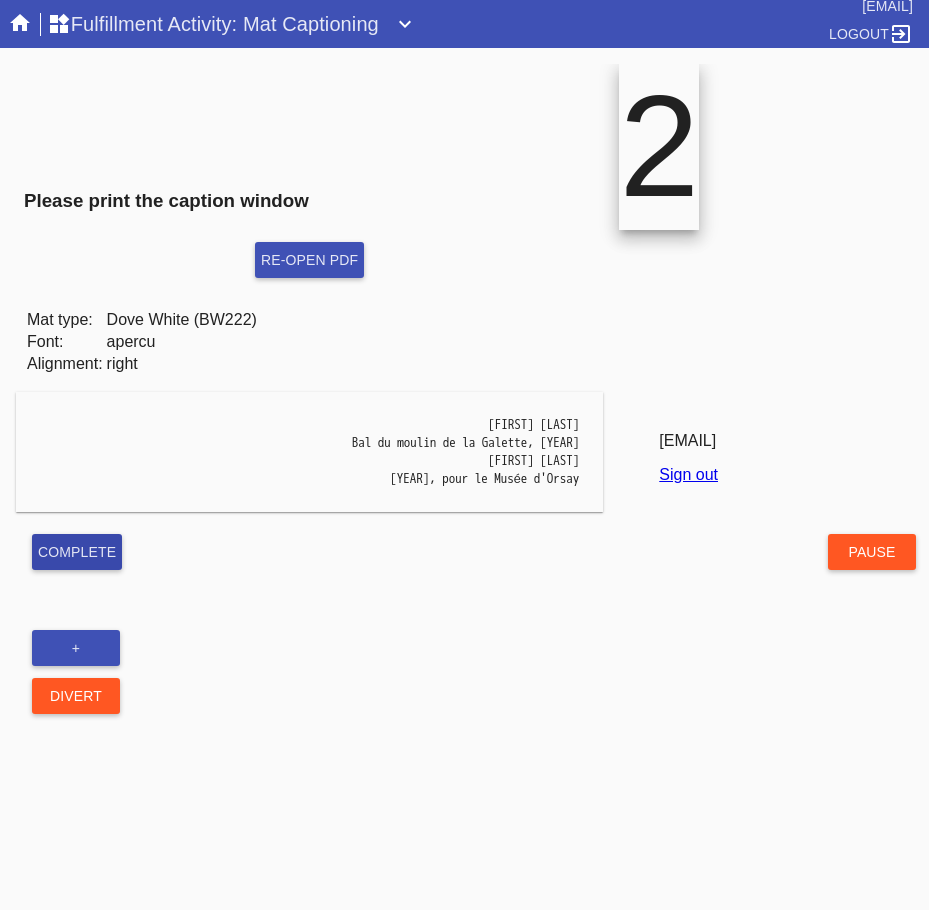 click on "Complete" at bounding box center [77, 552] 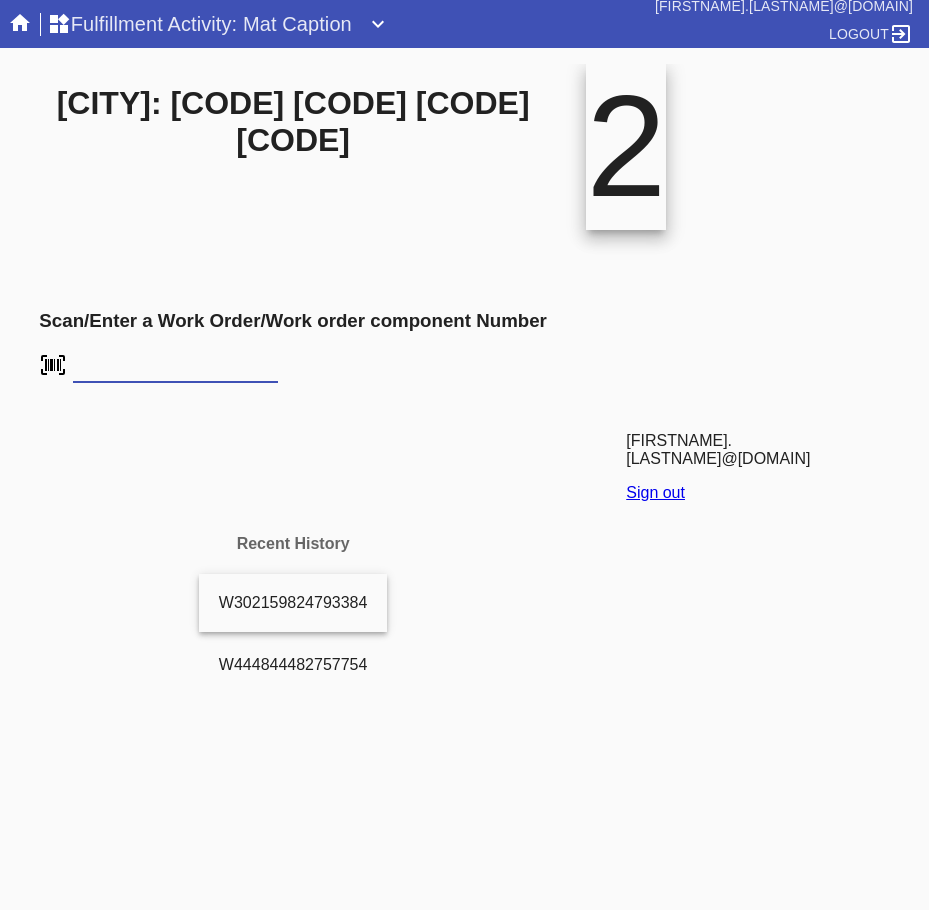 scroll, scrollTop: 0, scrollLeft: 0, axis: both 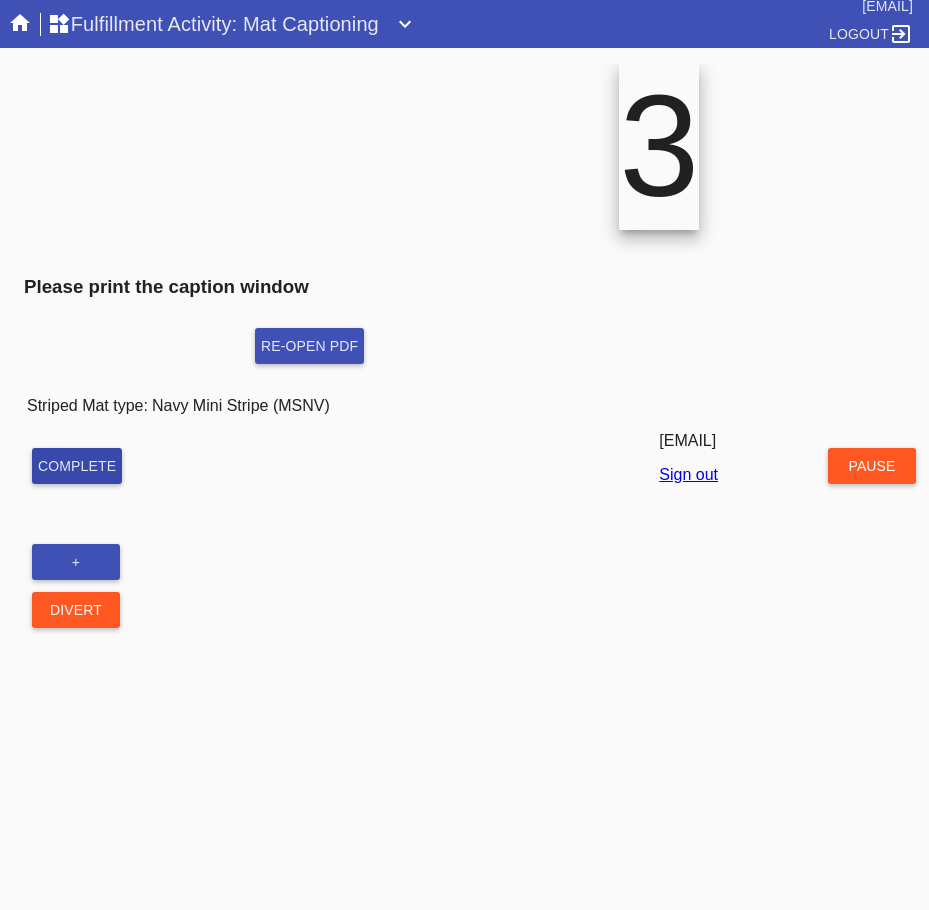 click on "Complete" at bounding box center (77, 466) 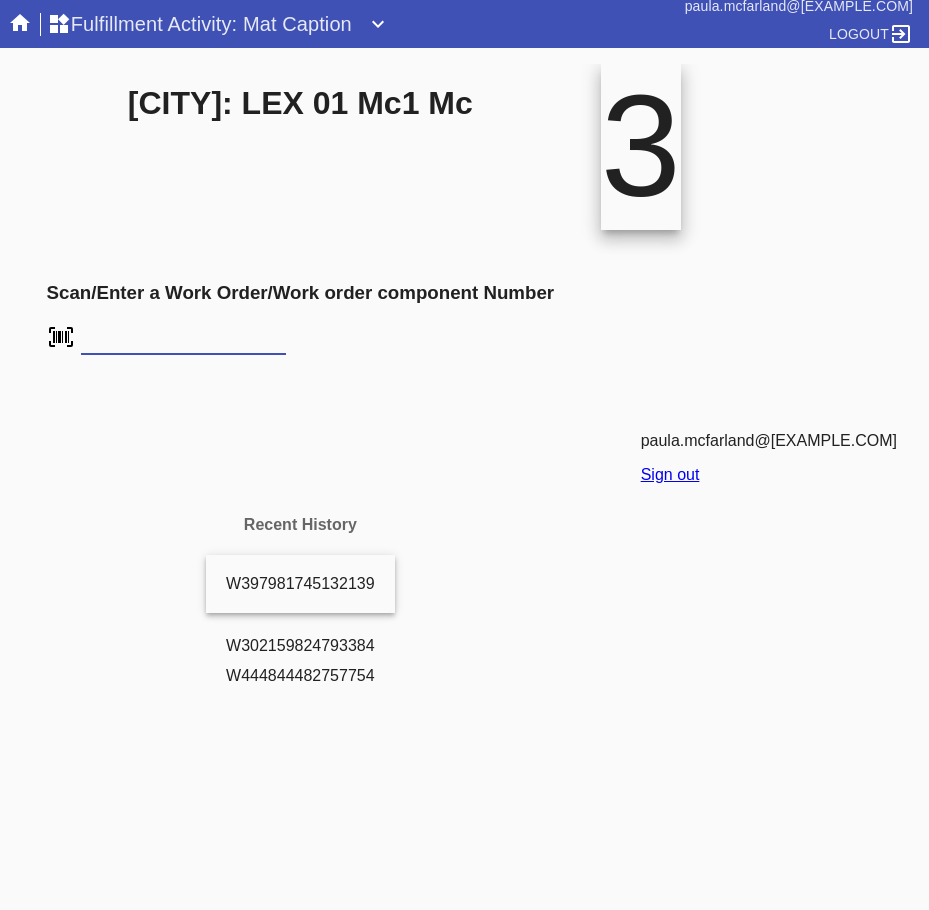 scroll, scrollTop: 0, scrollLeft: 0, axis: both 